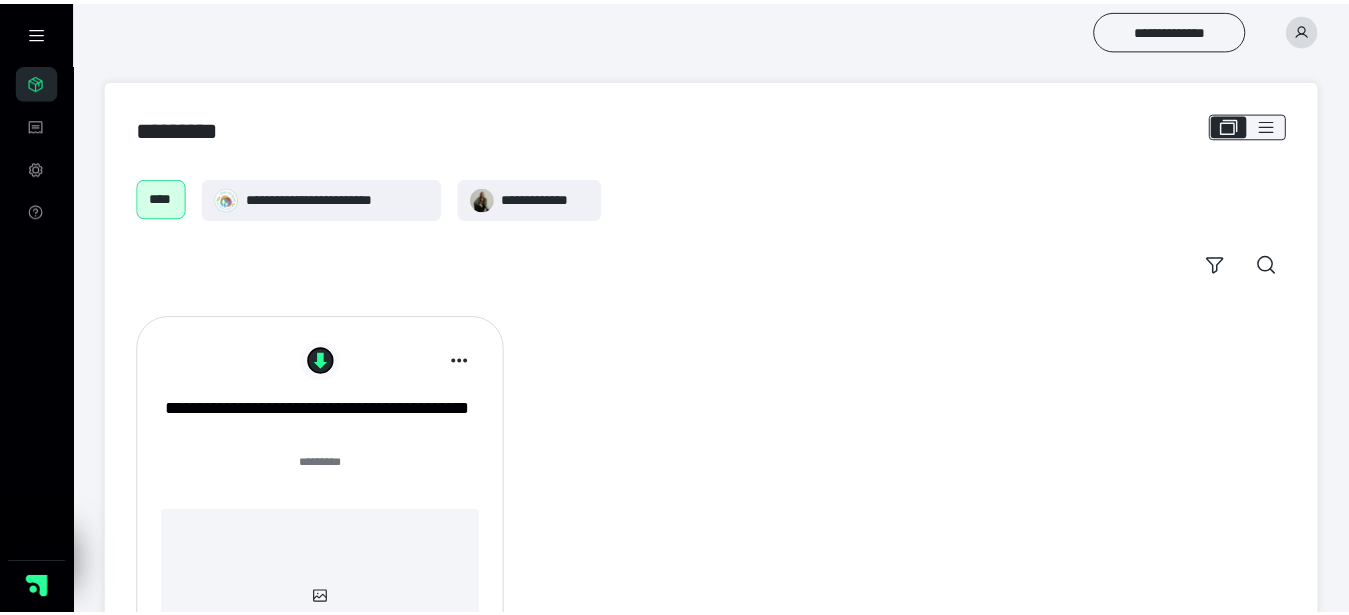 scroll, scrollTop: 0, scrollLeft: 0, axis: both 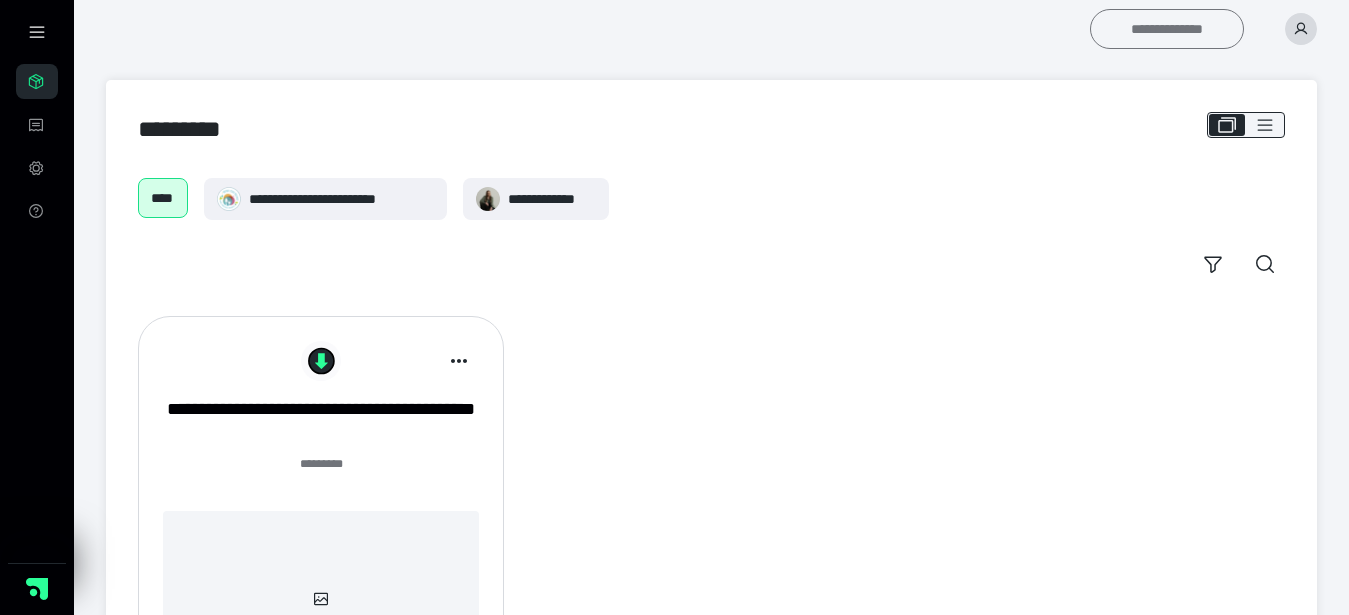 click on "**********" at bounding box center [1167, 29] 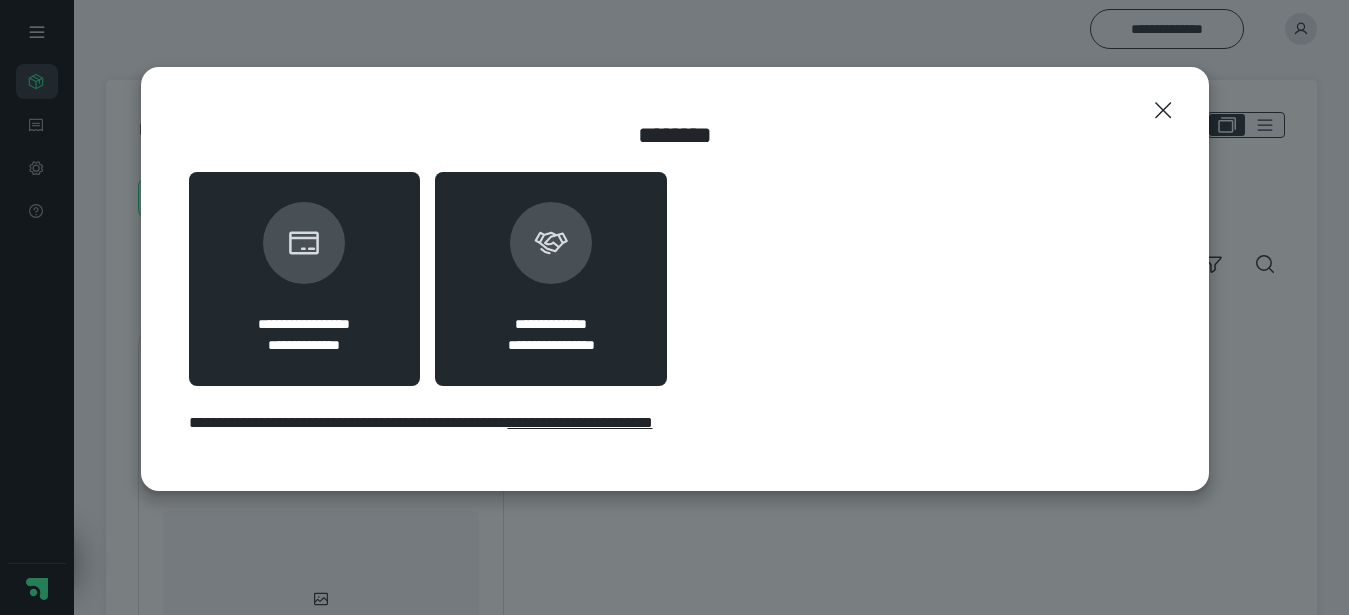 click at bounding box center (551, 243) 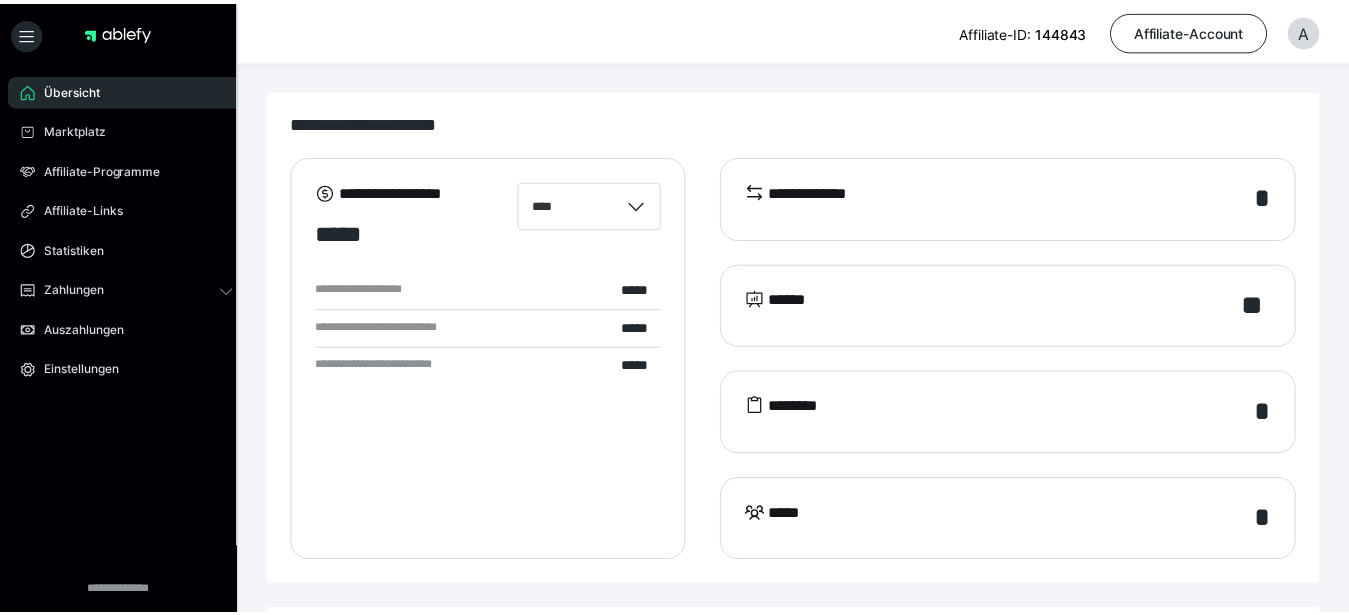 scroll, scrollTop: 0, scrollLeft: 0, axis: both 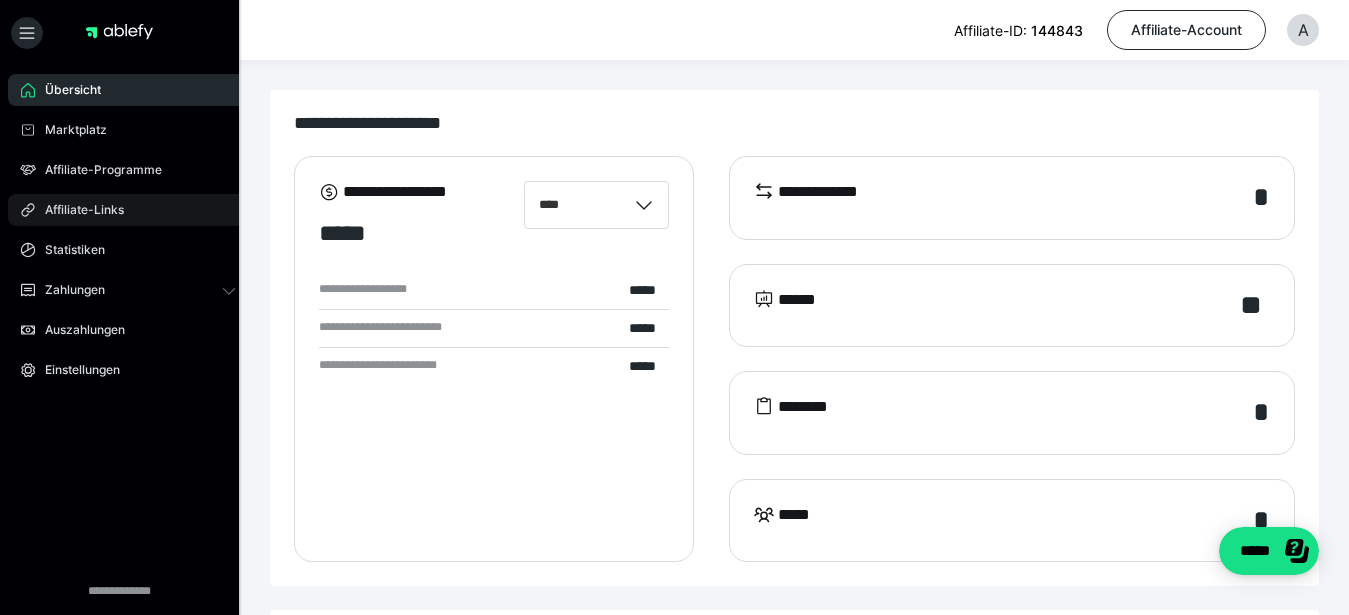 click on "Affiliate-Links" at bounding box center [128, 210] 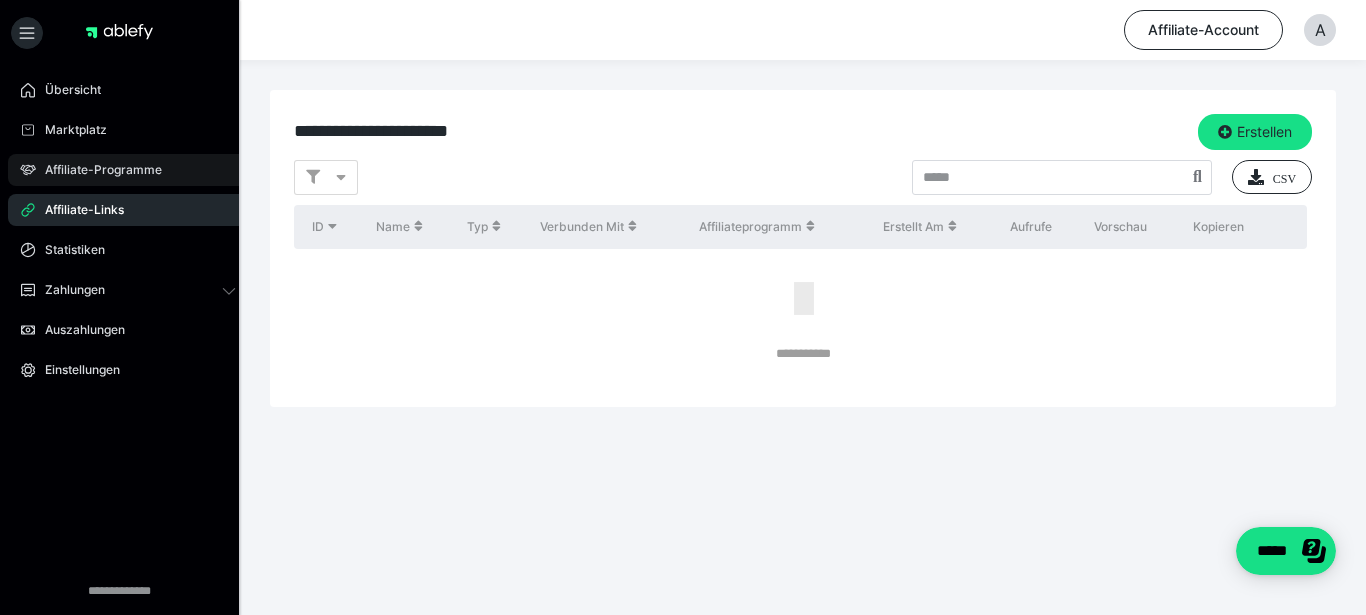 click on "Affiliate-Programme" at bounding box center [96, 170] 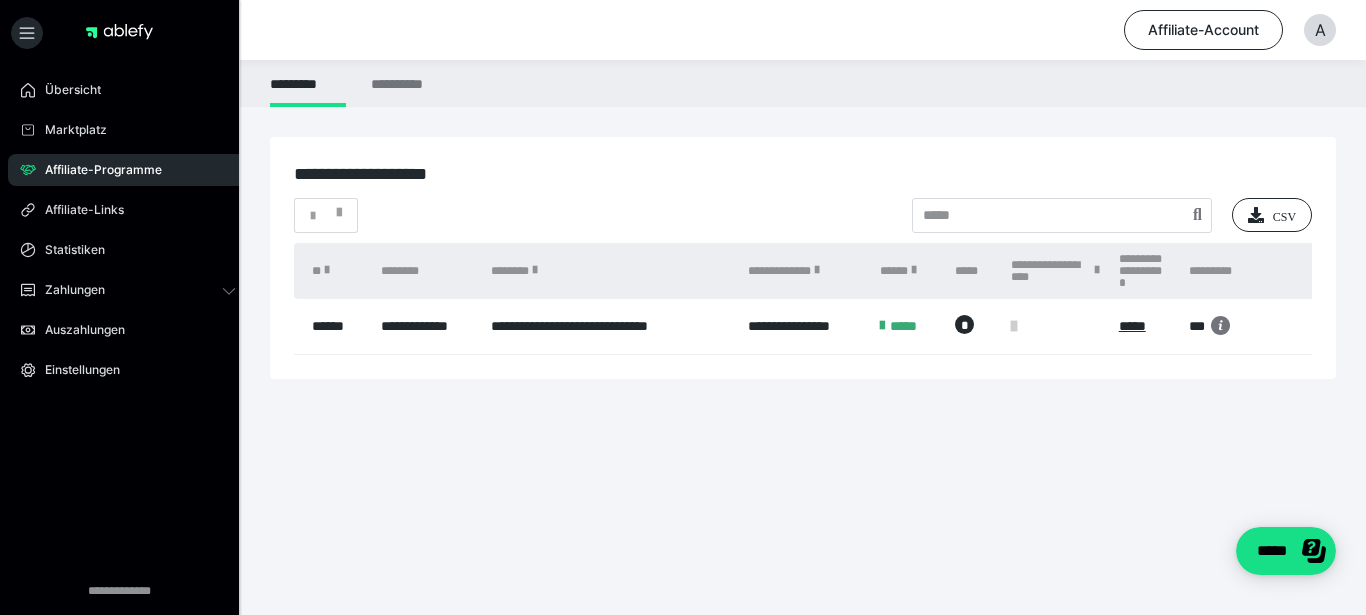 drag, startPoint x: 1350, startPoint y: 182, endPoint x: 1347, endPoint y: 391, distance: 209.02153 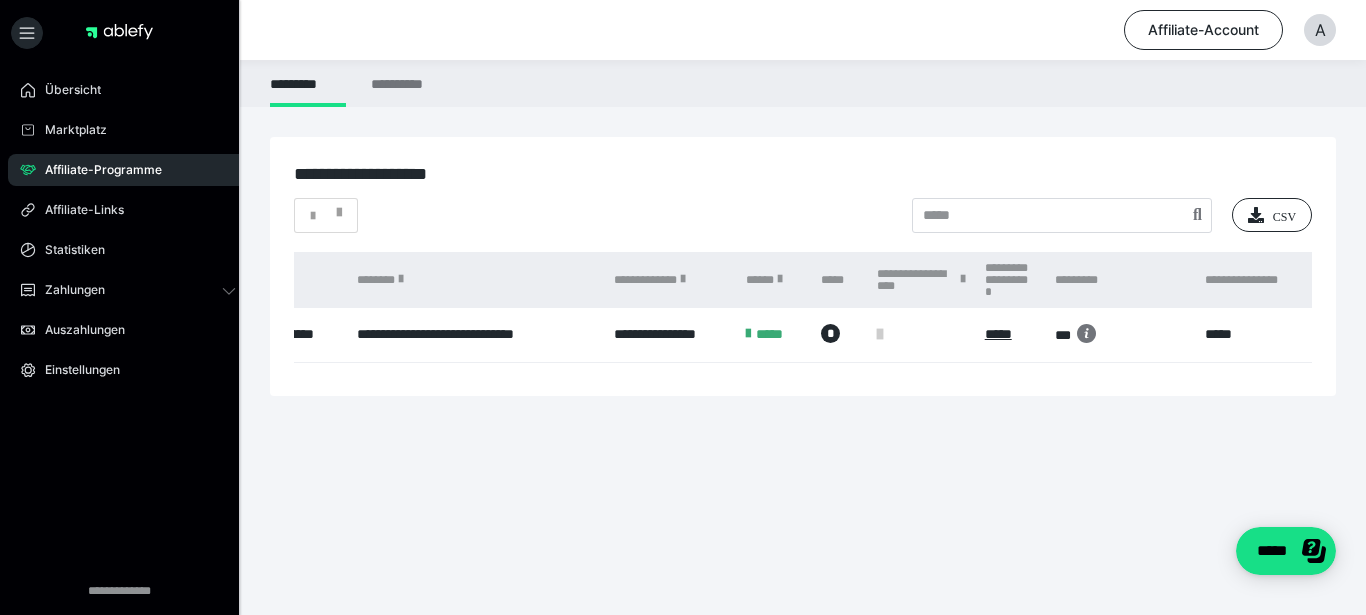scroll, scrollTop: 0, scrollLeft: 218, axis: horizontal 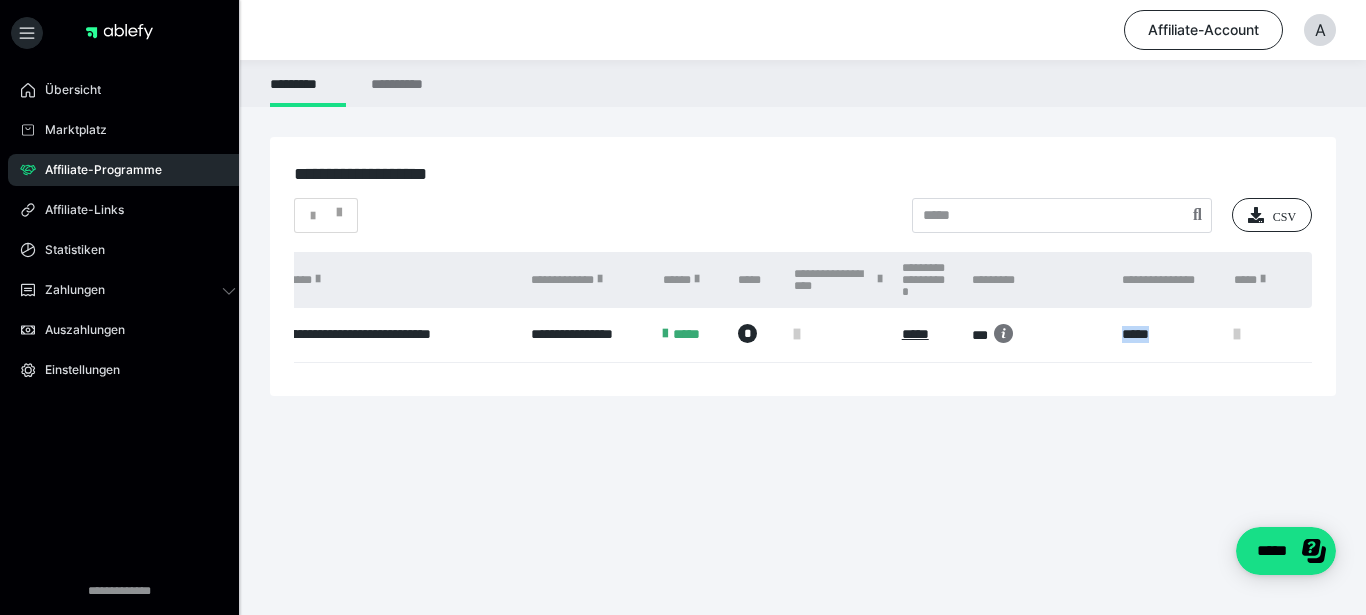 drag, startPoint x: 1357, startPoint y: 125, endPoint x: 1337, endPoint y: 522, distance: 397.50345 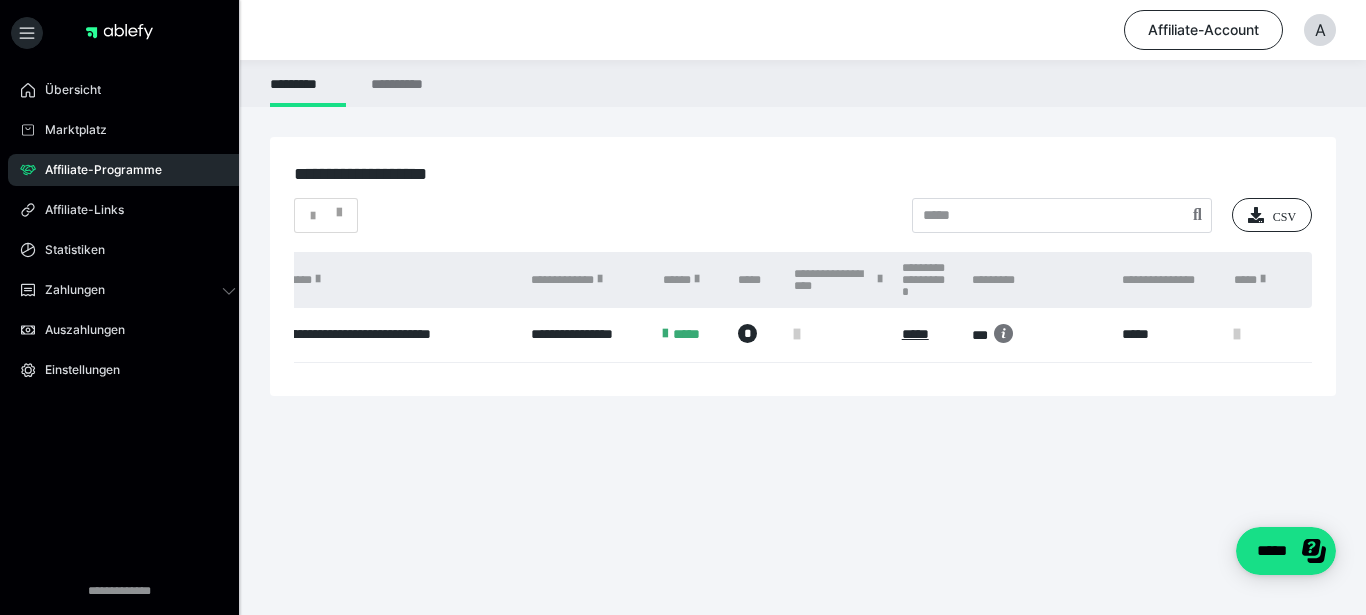 click on "**********" at bounding box center [803, 301] 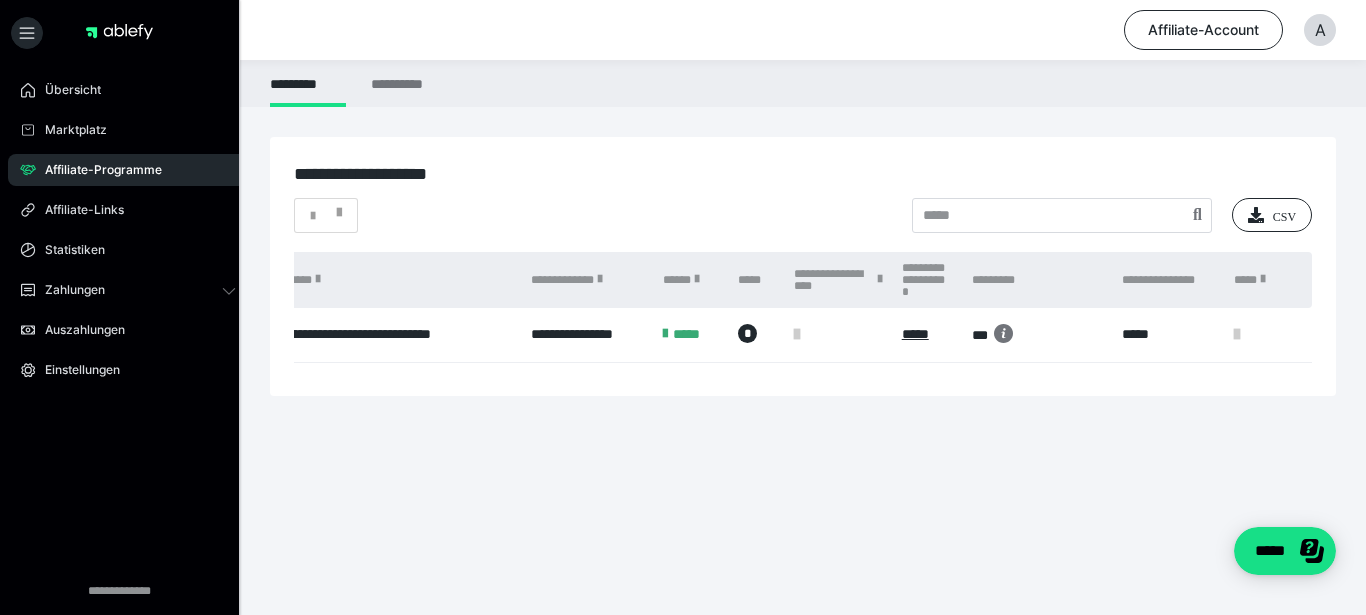 click on "**********" at bounding box center [803, 301] 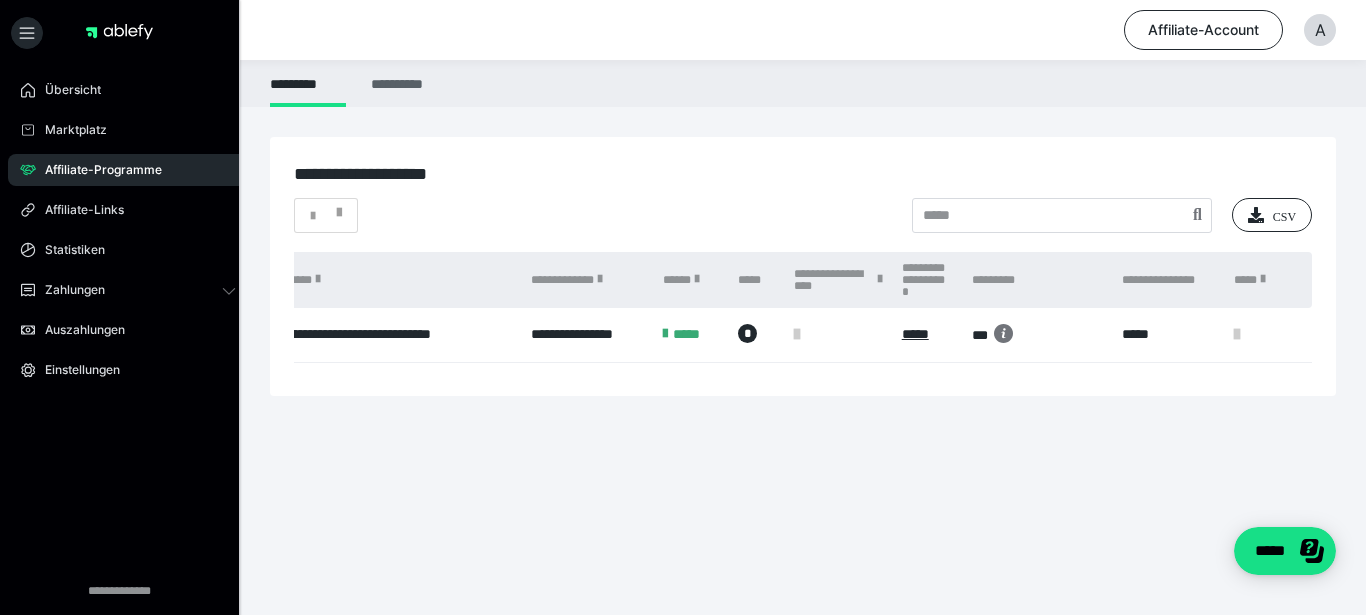 click on "**********" at bounding box center [400, 83] 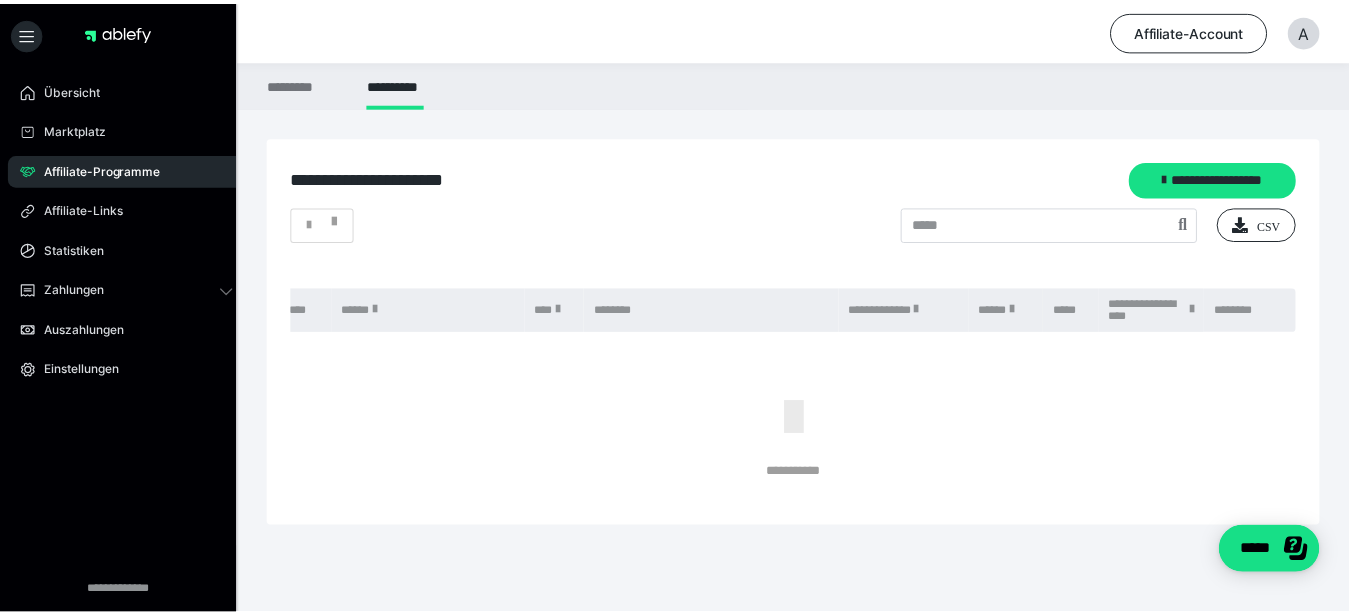 scroll, scrollTop: 0, scrollLeft: 0, axis: both 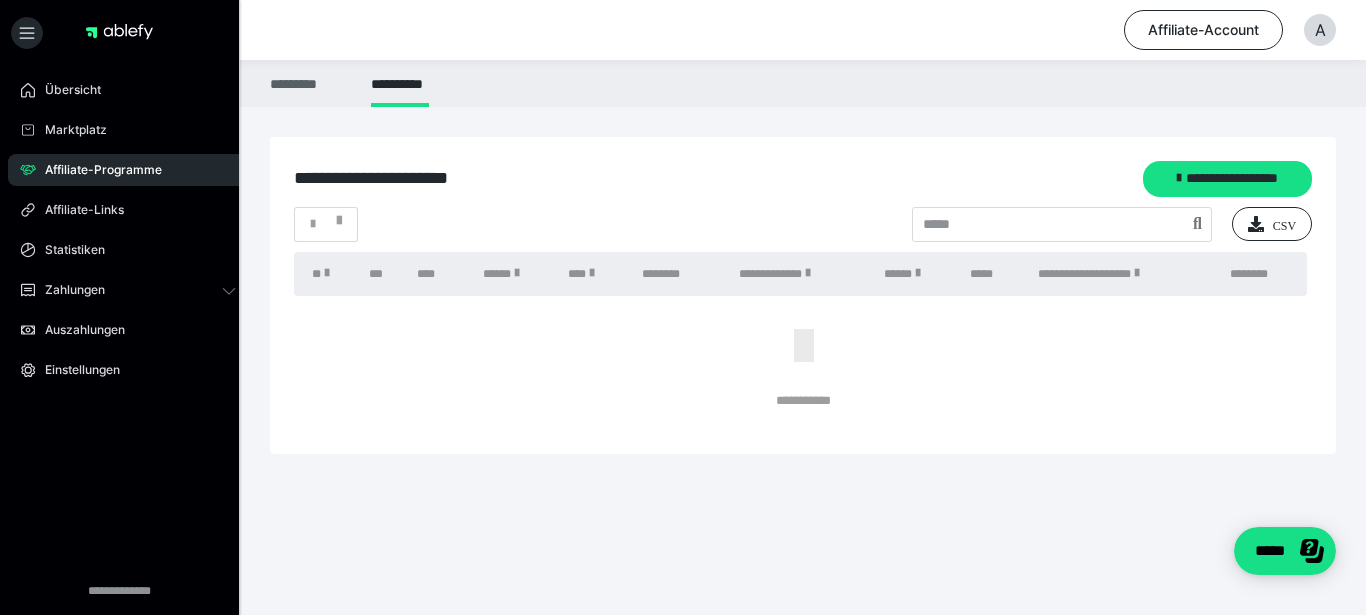 click on "*********" at bounding box center [308, 83] 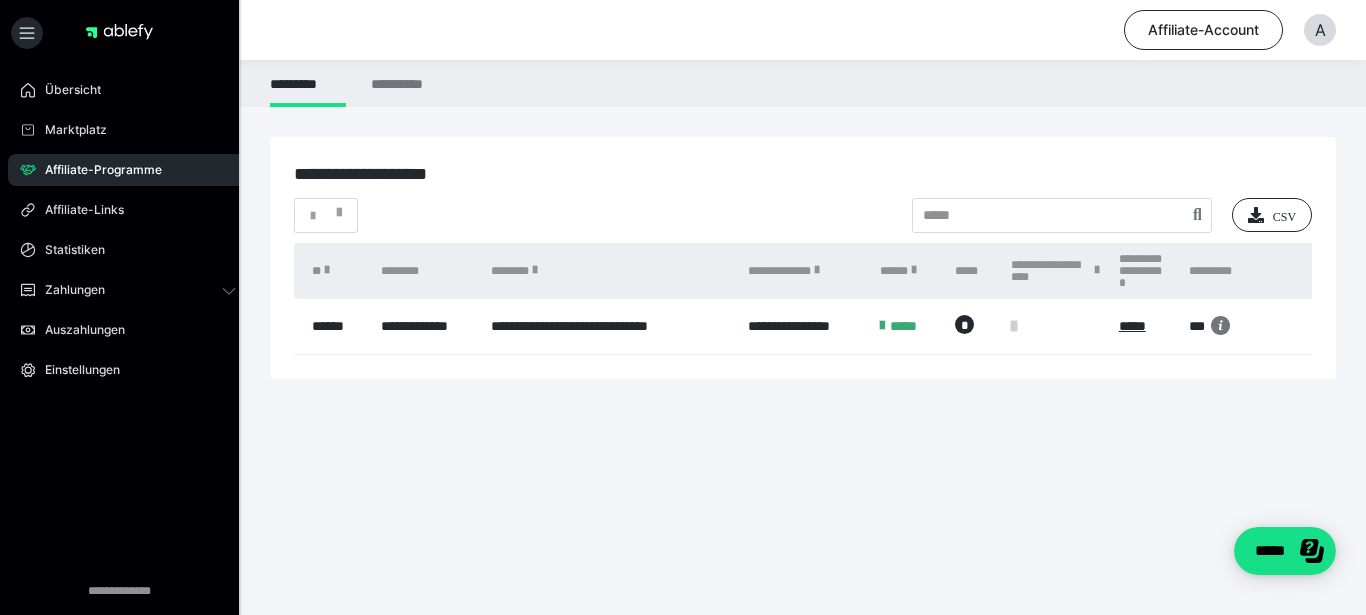 click on "**********" at bounding box center (683, 239) 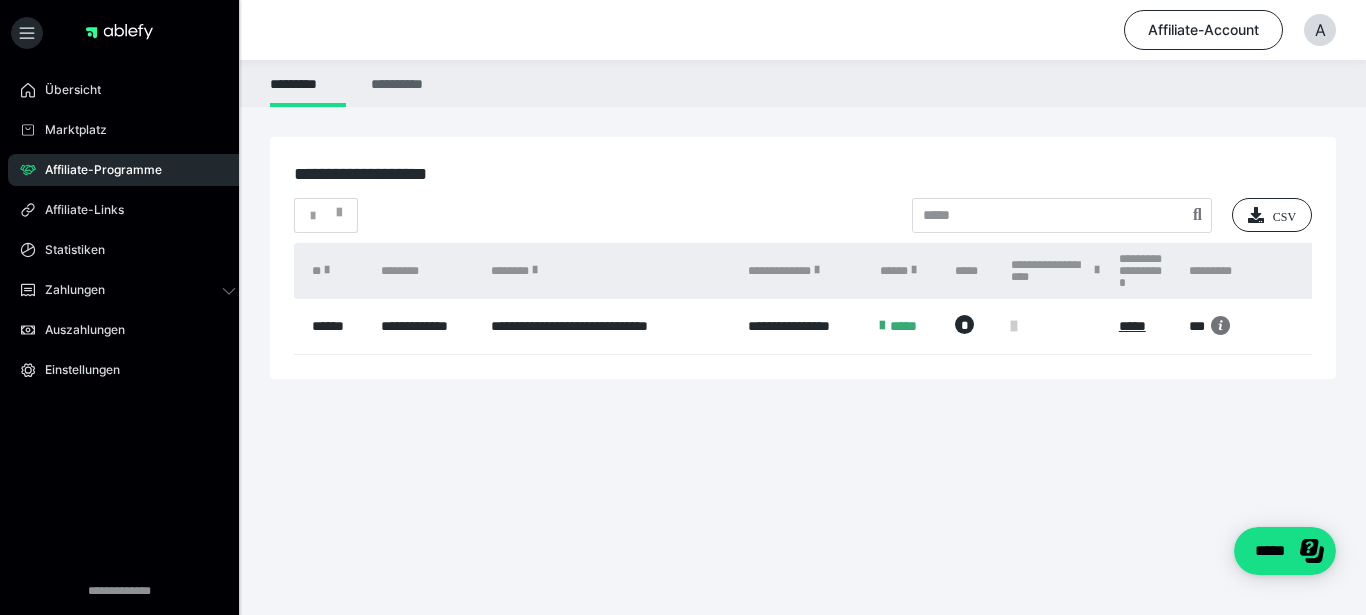 click on "**********" at bounding box center (400, 83) 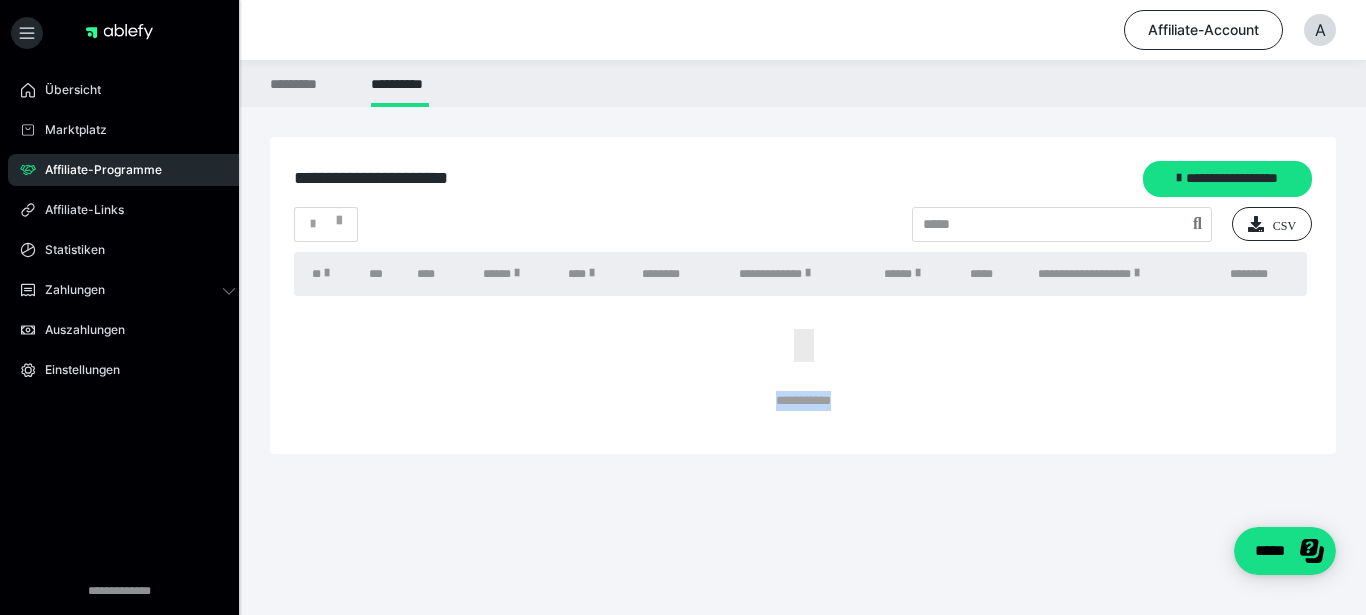 drag, startPoint x: 1365, startPoint y: 217, endPoint x: 1327, endPoint y: 485, distance: 270.68063 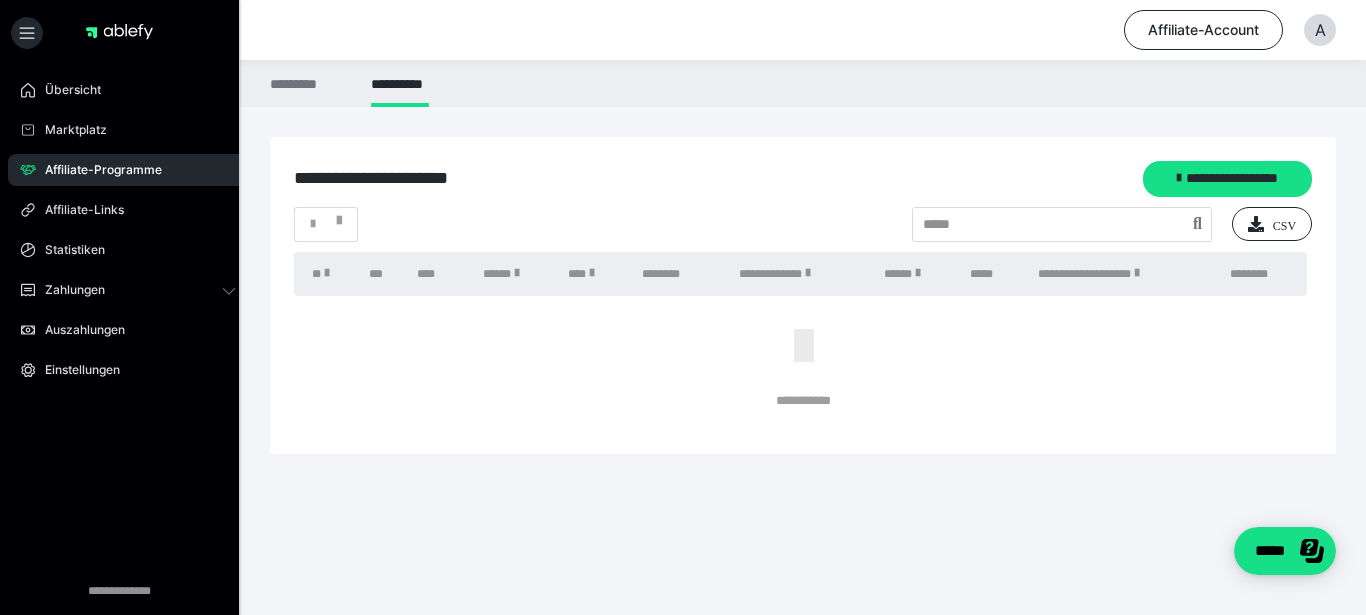 click on "**********" at bounding box center (803, 330) 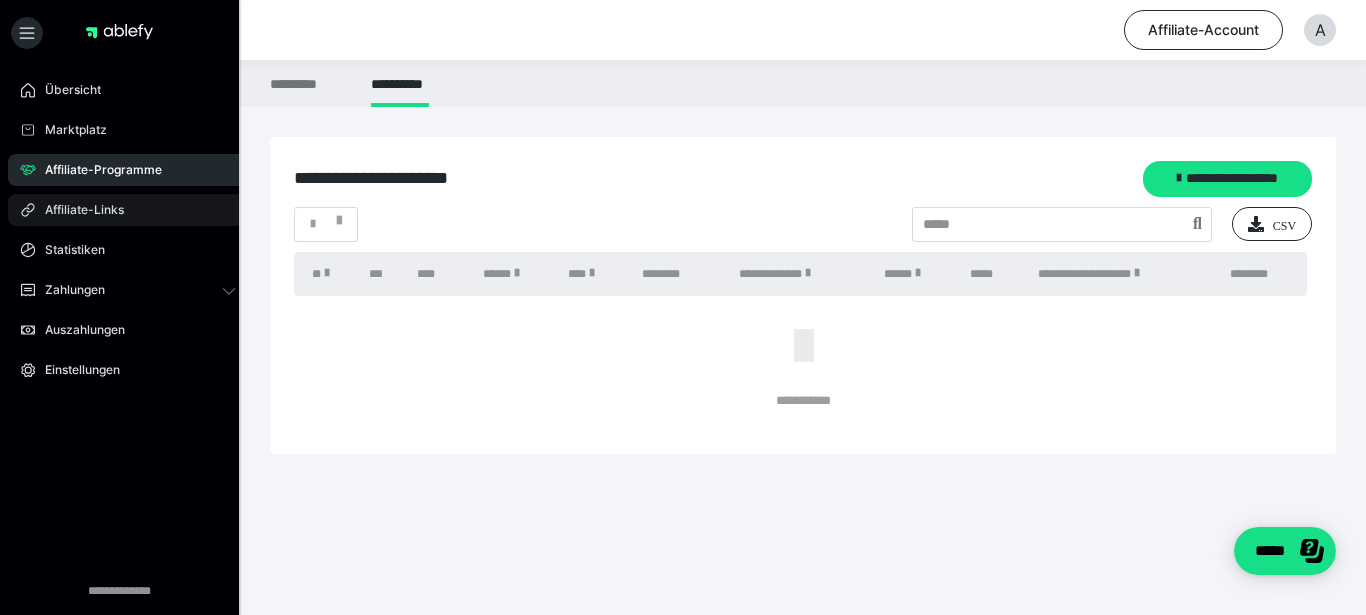 click on "Affiliate-Links" at bounding box center [77, 210] 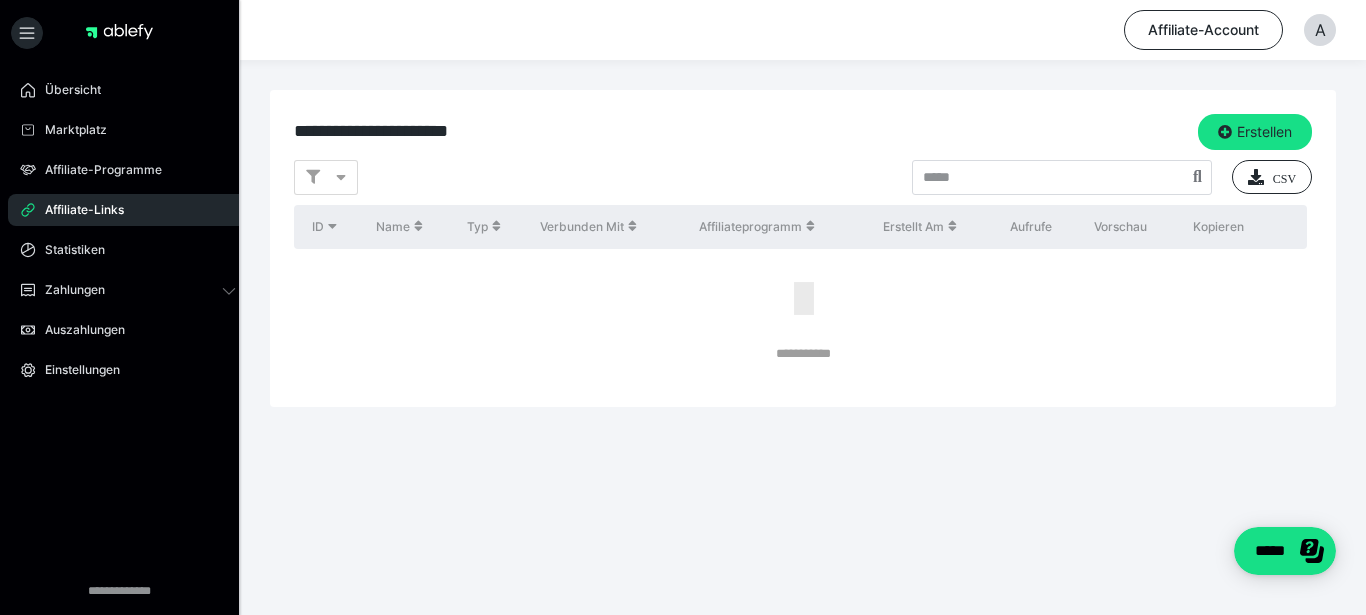 click on "Affiliate-Links" at bounding box center (77, 210) 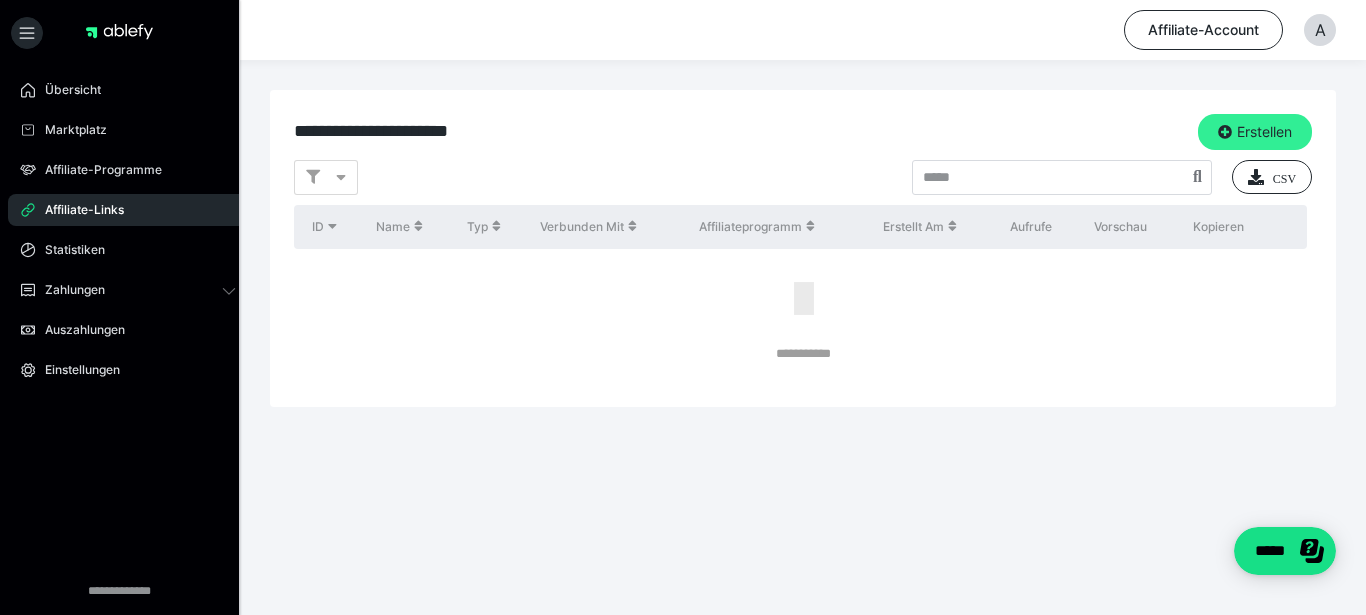 click on "Erstellen" at bounding box center (1255, 132) 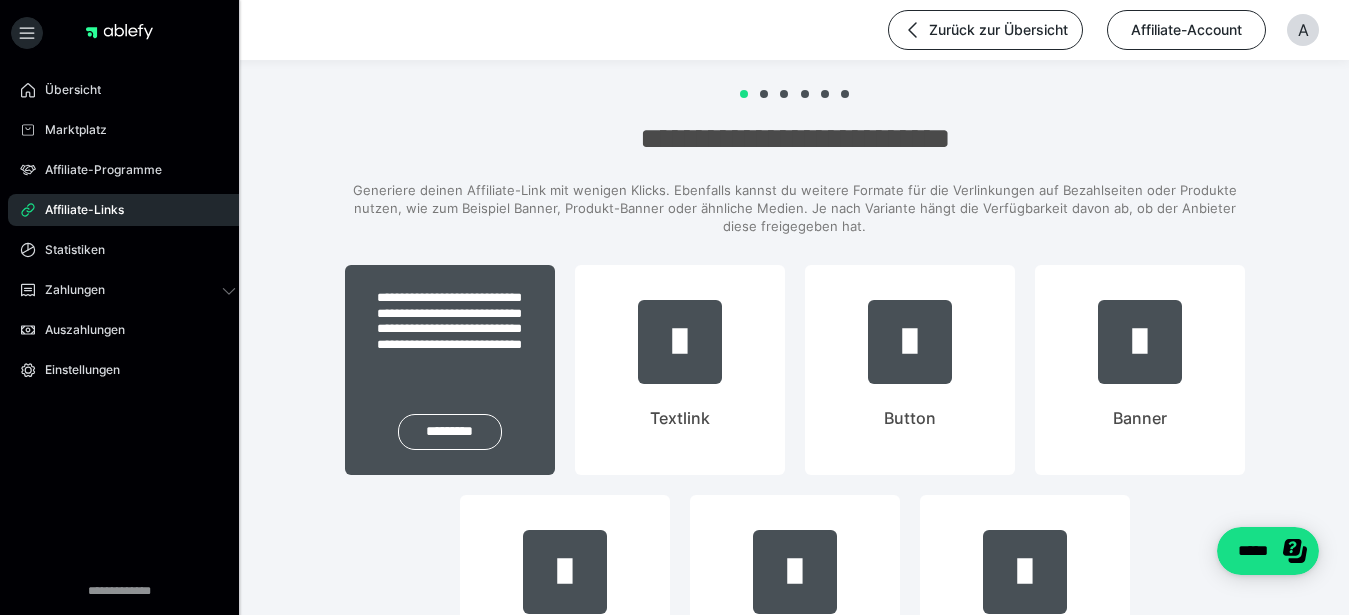 click on "**********" at bounding box center (450, 329) 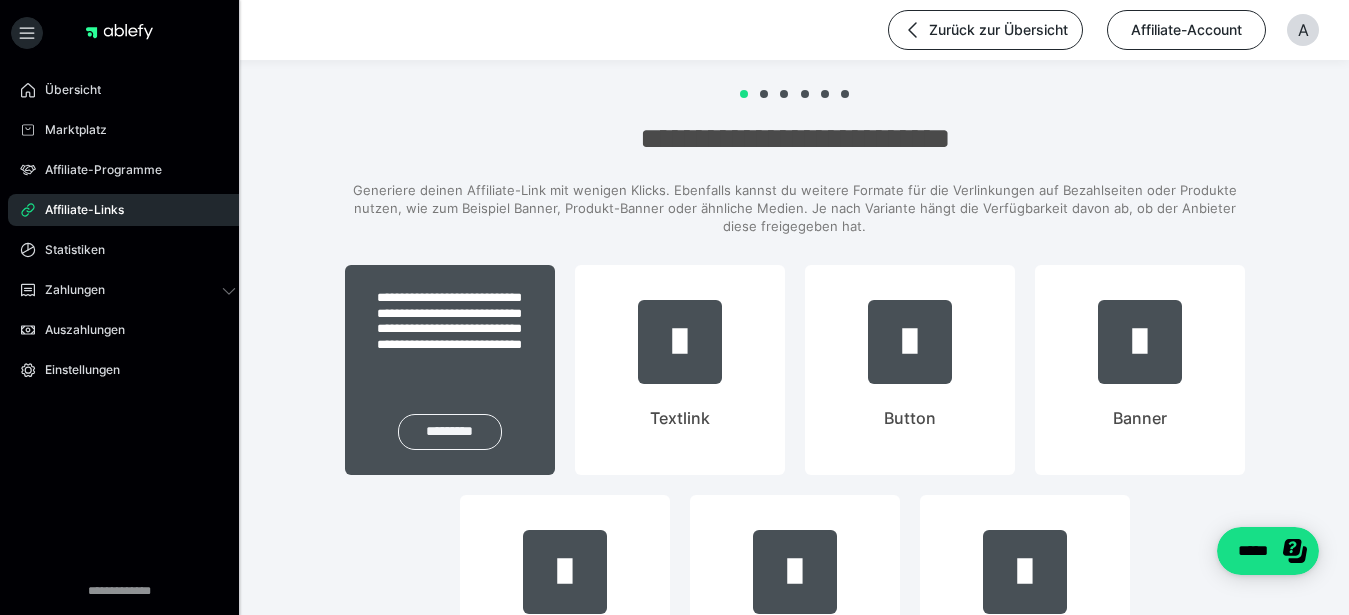 click on "*********" at bounding box center [450, 432] 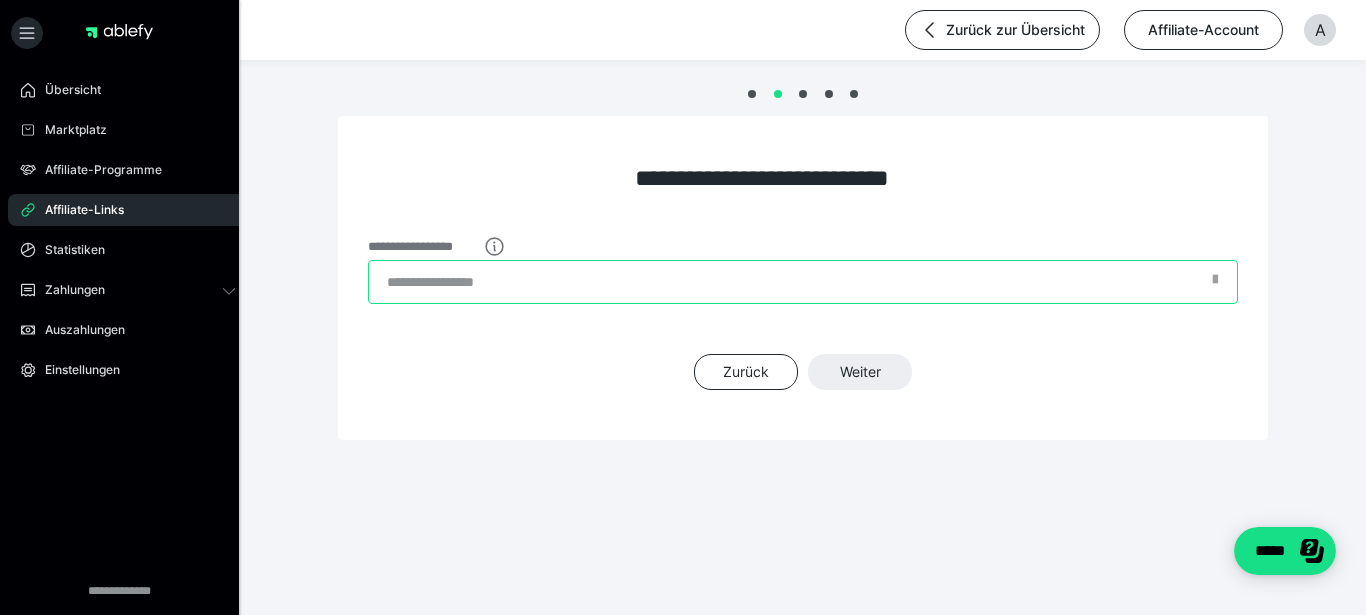 click on "**********" at bounding box center (803, 282) 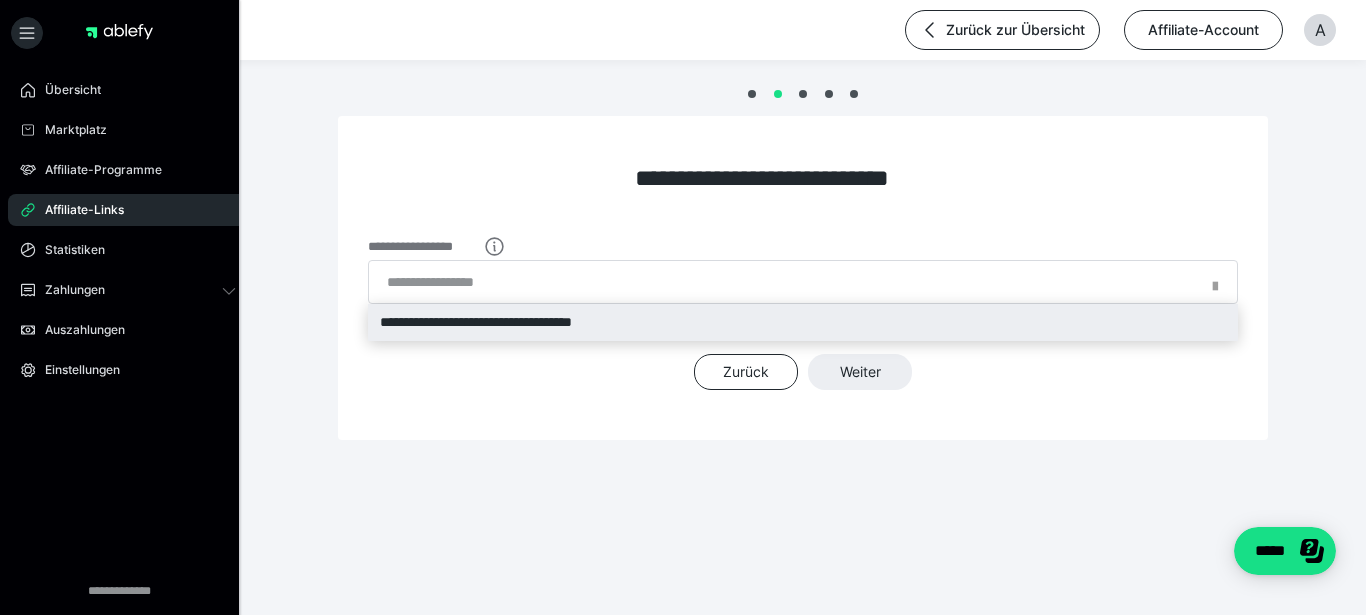 click on "**********" at bounding box center [803, 322] 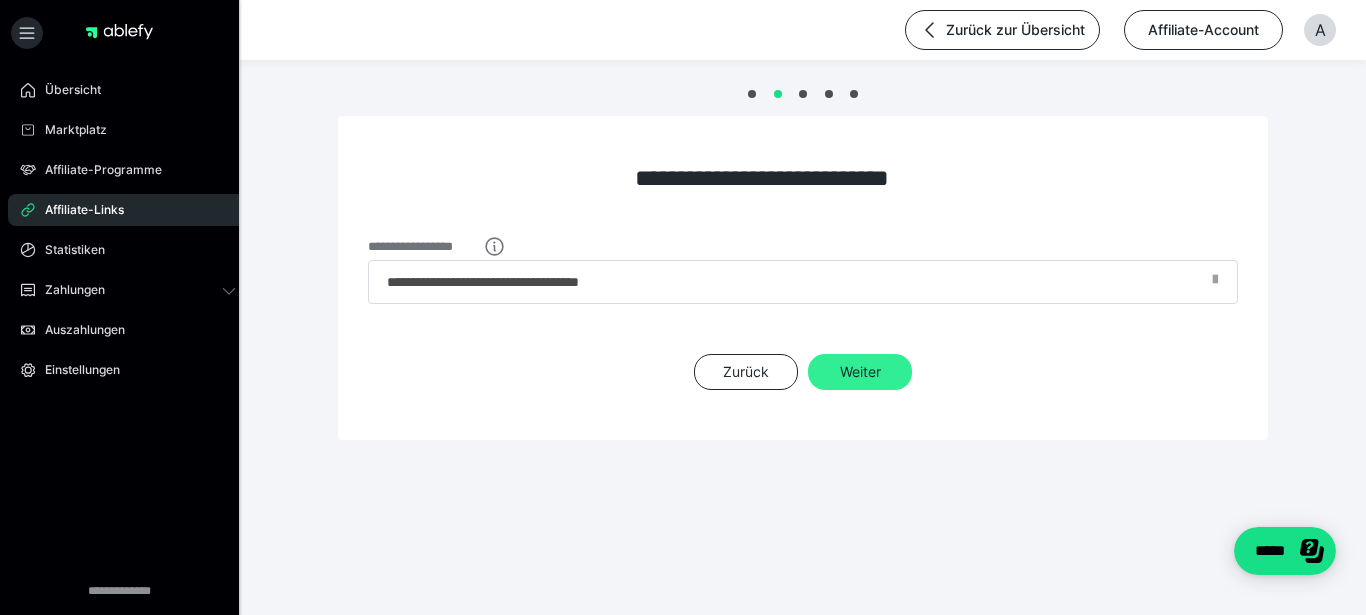 click on "Weiter" at bounding box center [860, 372] 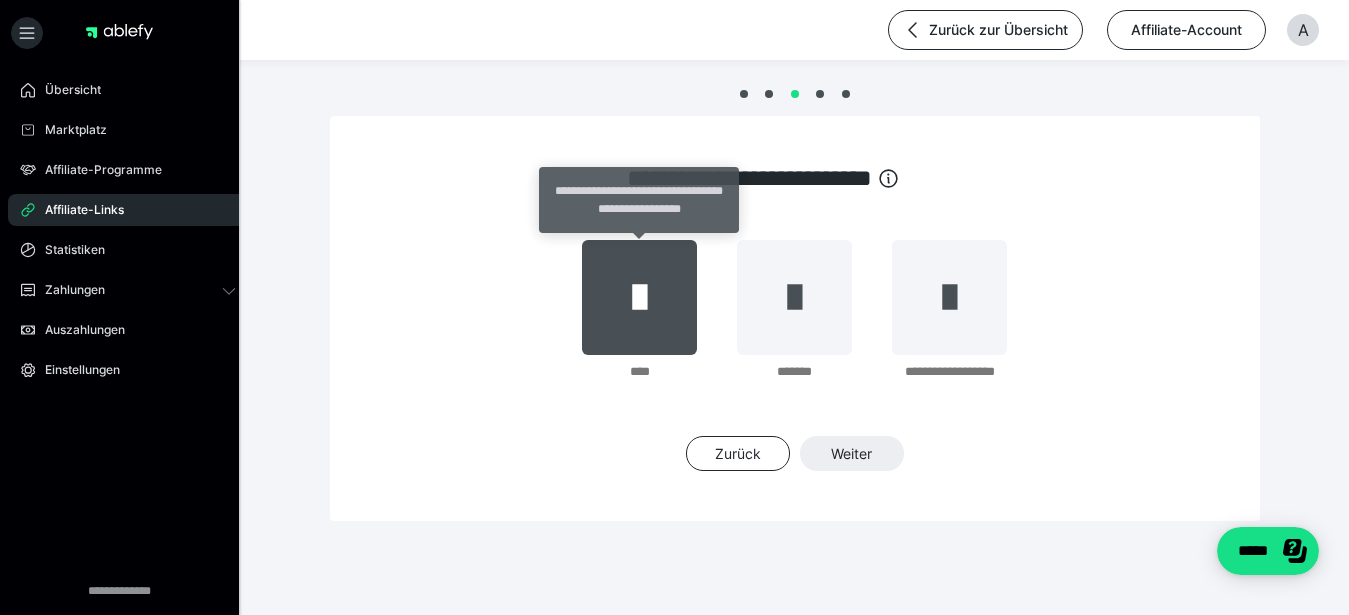 click at bounding box center [639, 297] 